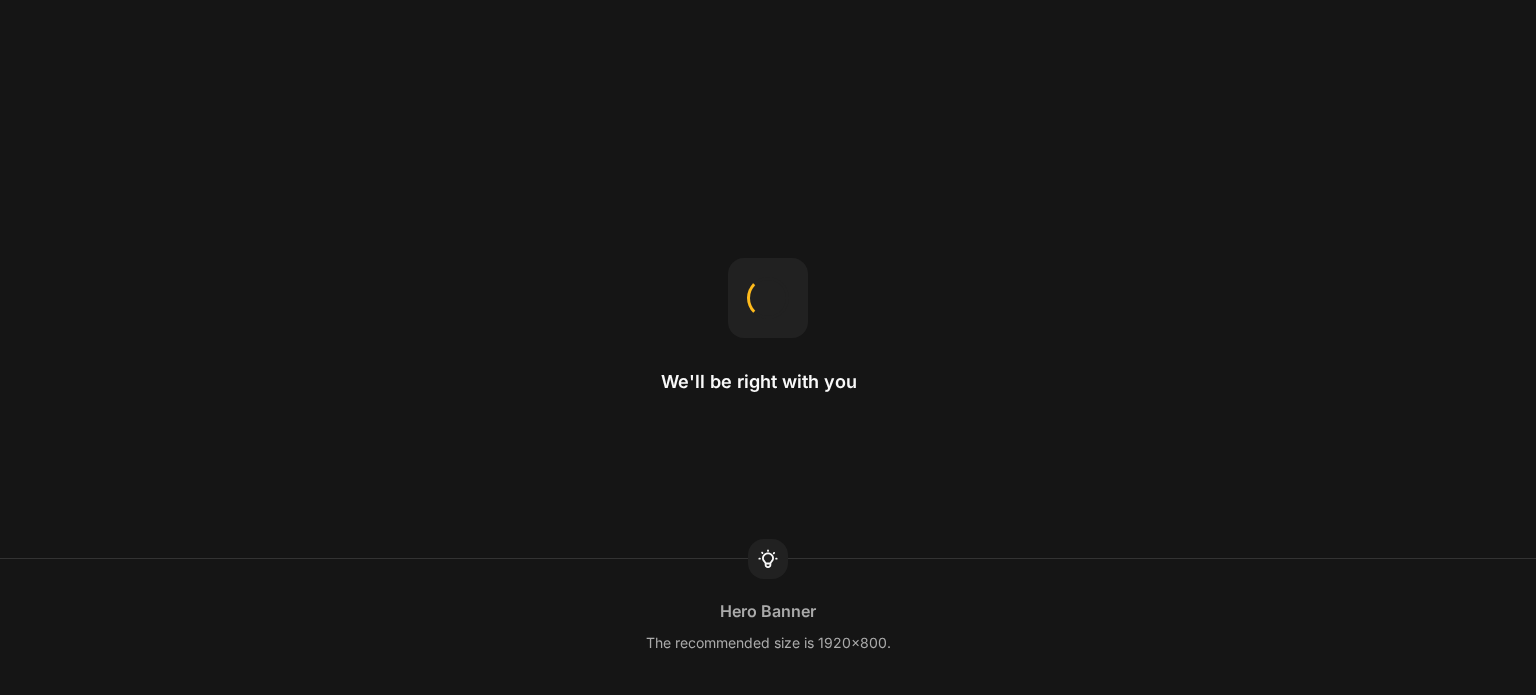 scroll, scrollTop: 0, scrollLeft: 0, axis: both 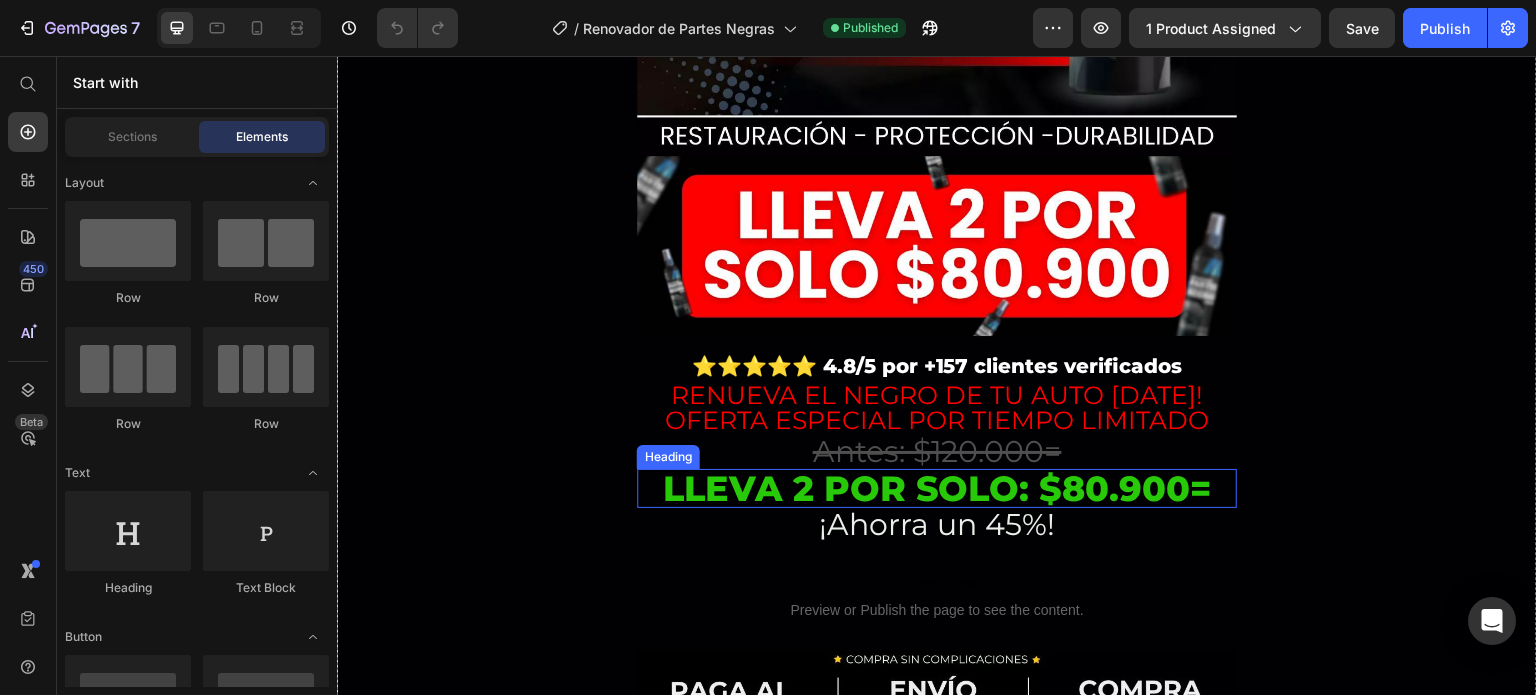 click on "LLEVA 2 POR SOLO: $80.900=" at bounding box center (937, 488) 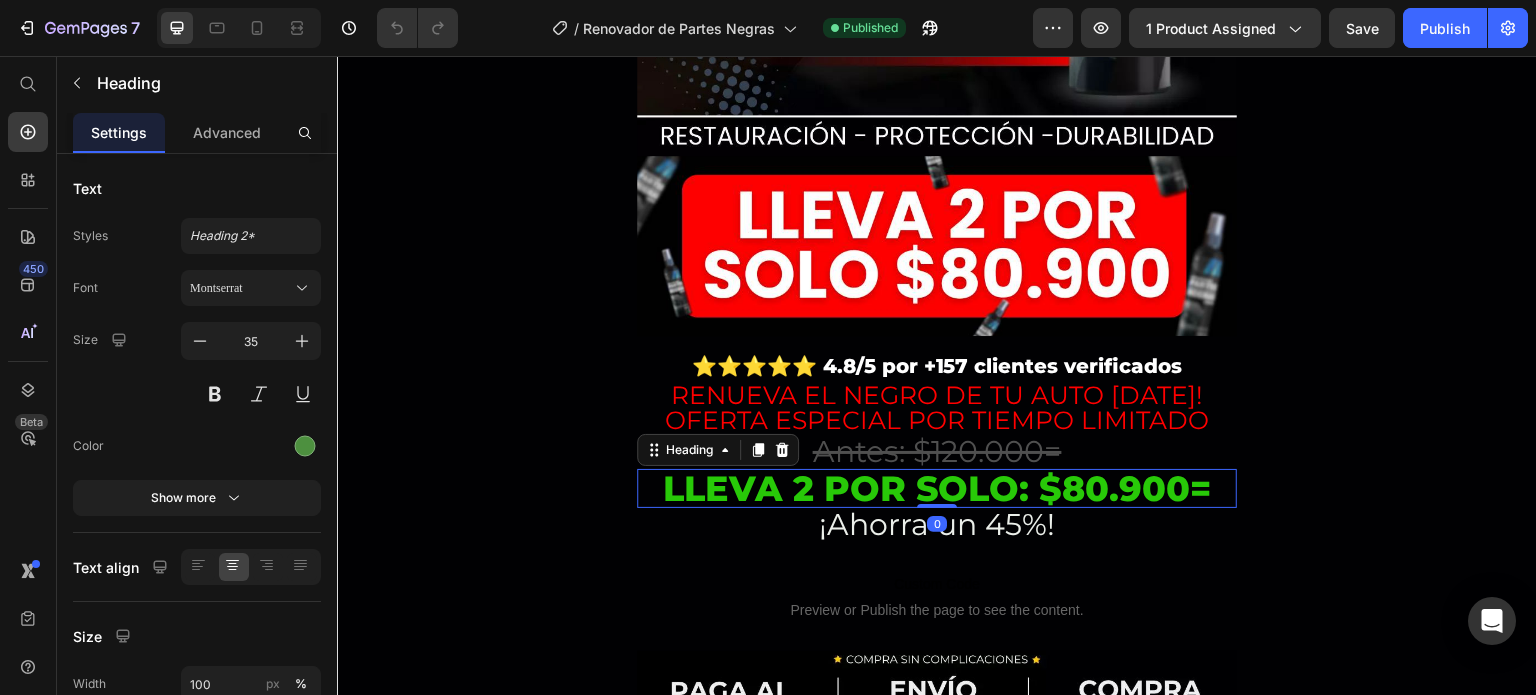 click on "LLEVA 2 POR SOLO: $80.900=" at bounding box center (937, 488) 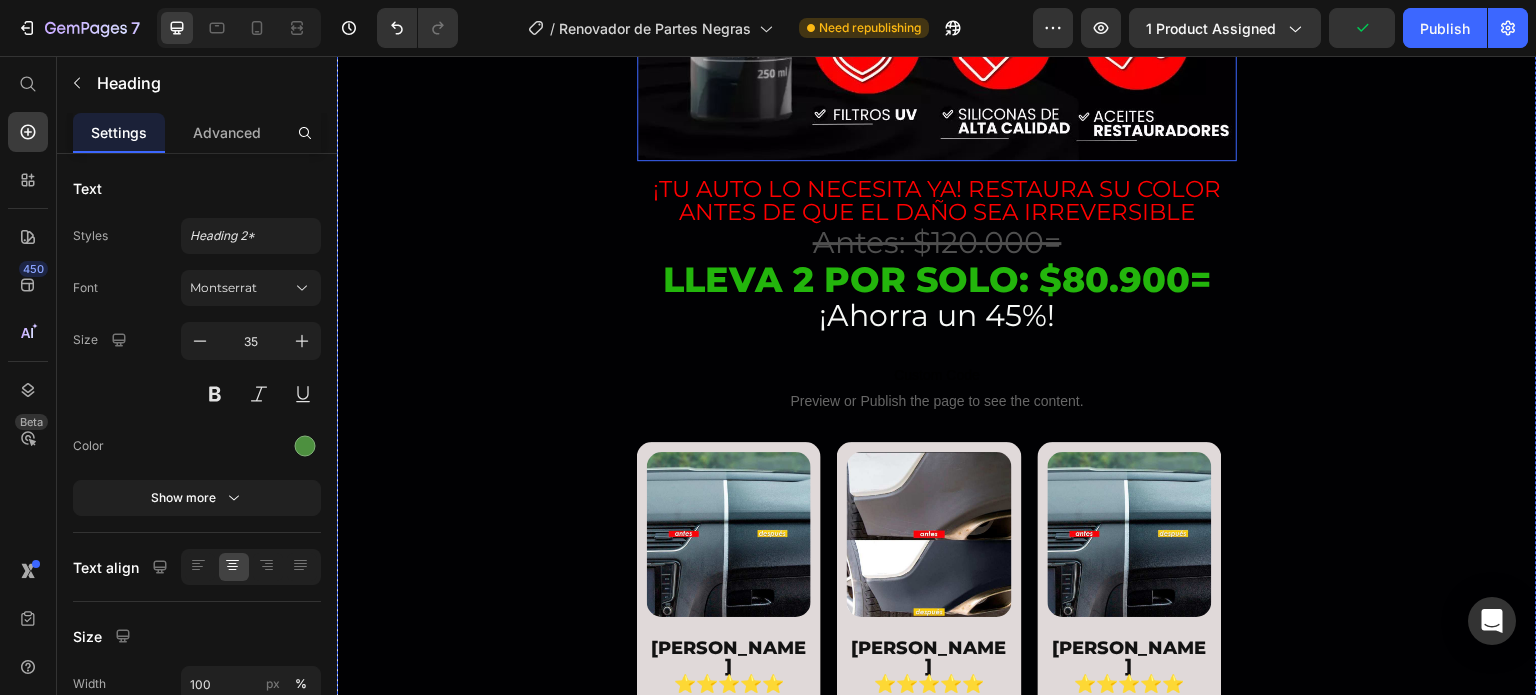scroll, scrollTop: 4100, scrollLeft: 0, axis: vertical 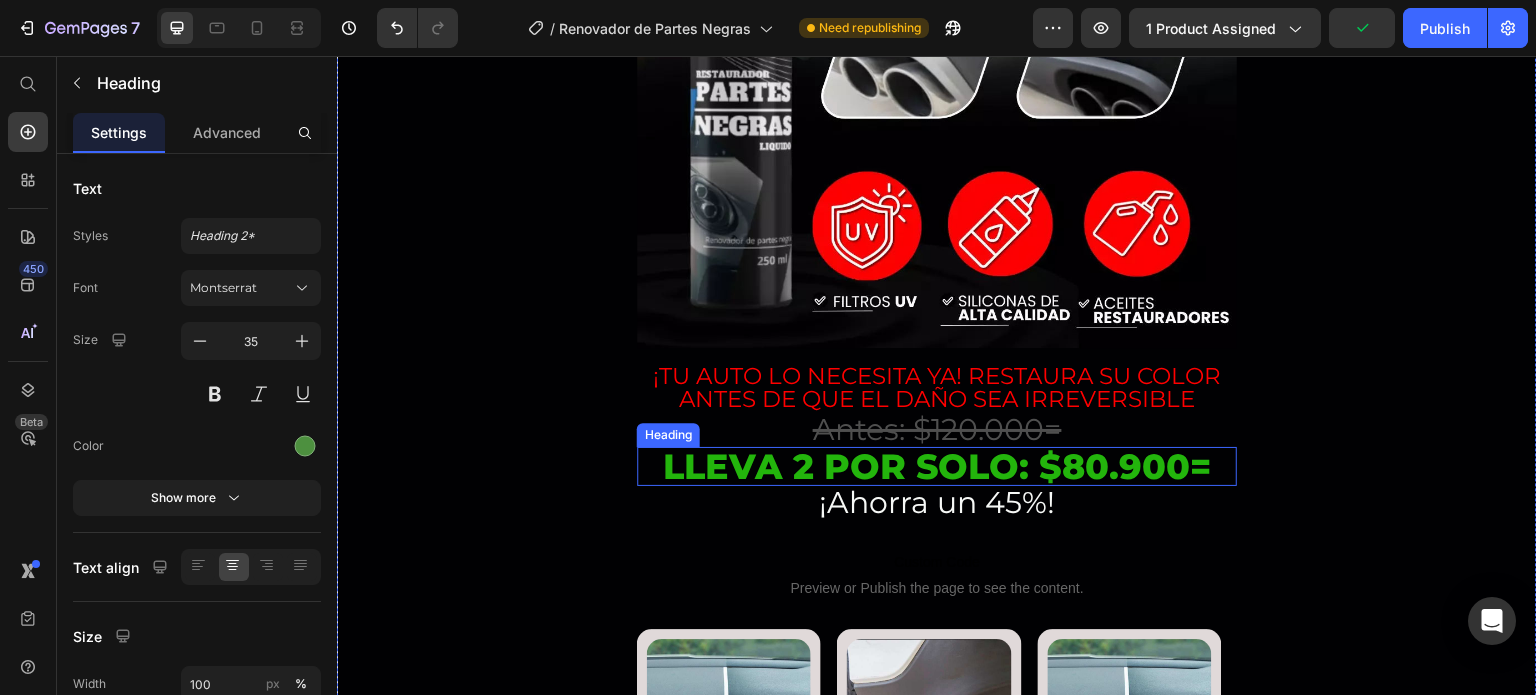 click on "LLEVA 2 POR SOLO: $80.900=" at bounding box center [937, 466] 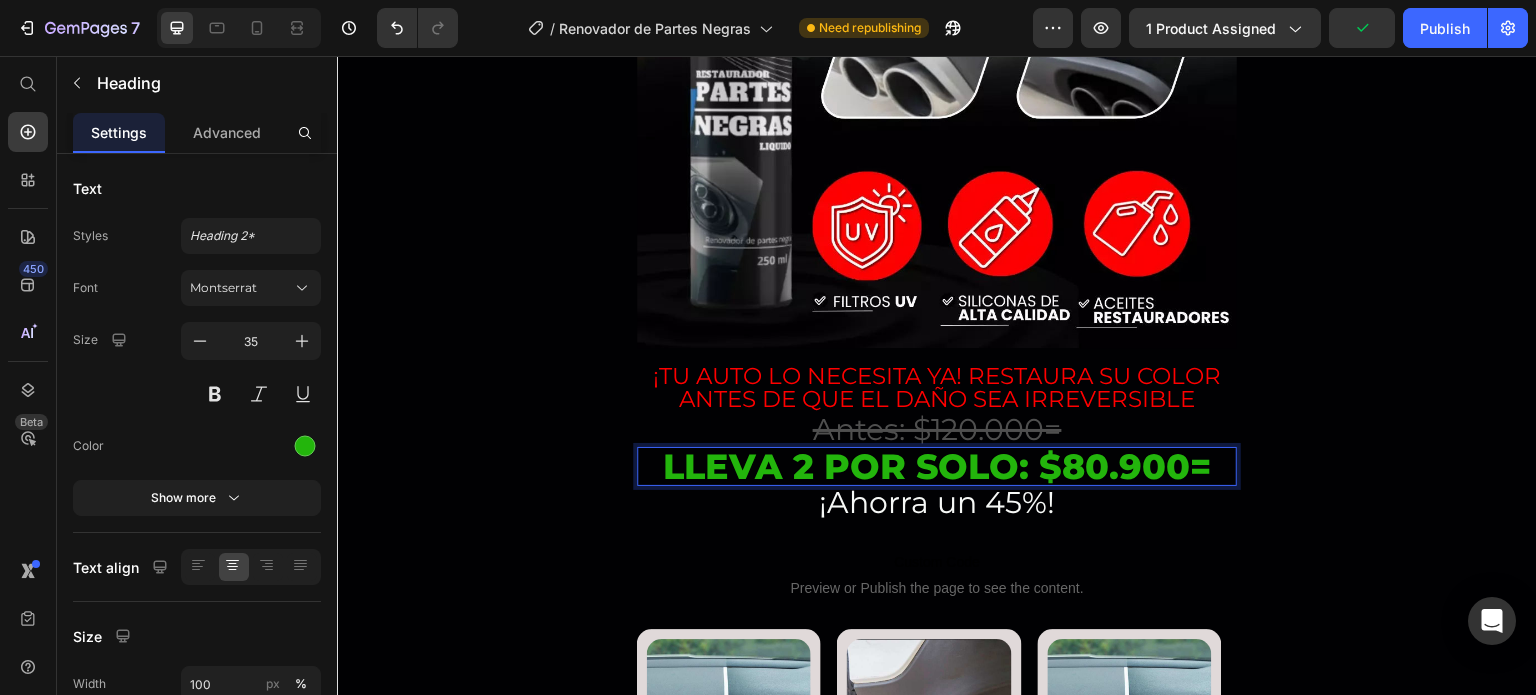 click on "LLEVA 2 POR SOLO: $80.900=" at bounding box center (937, 466) 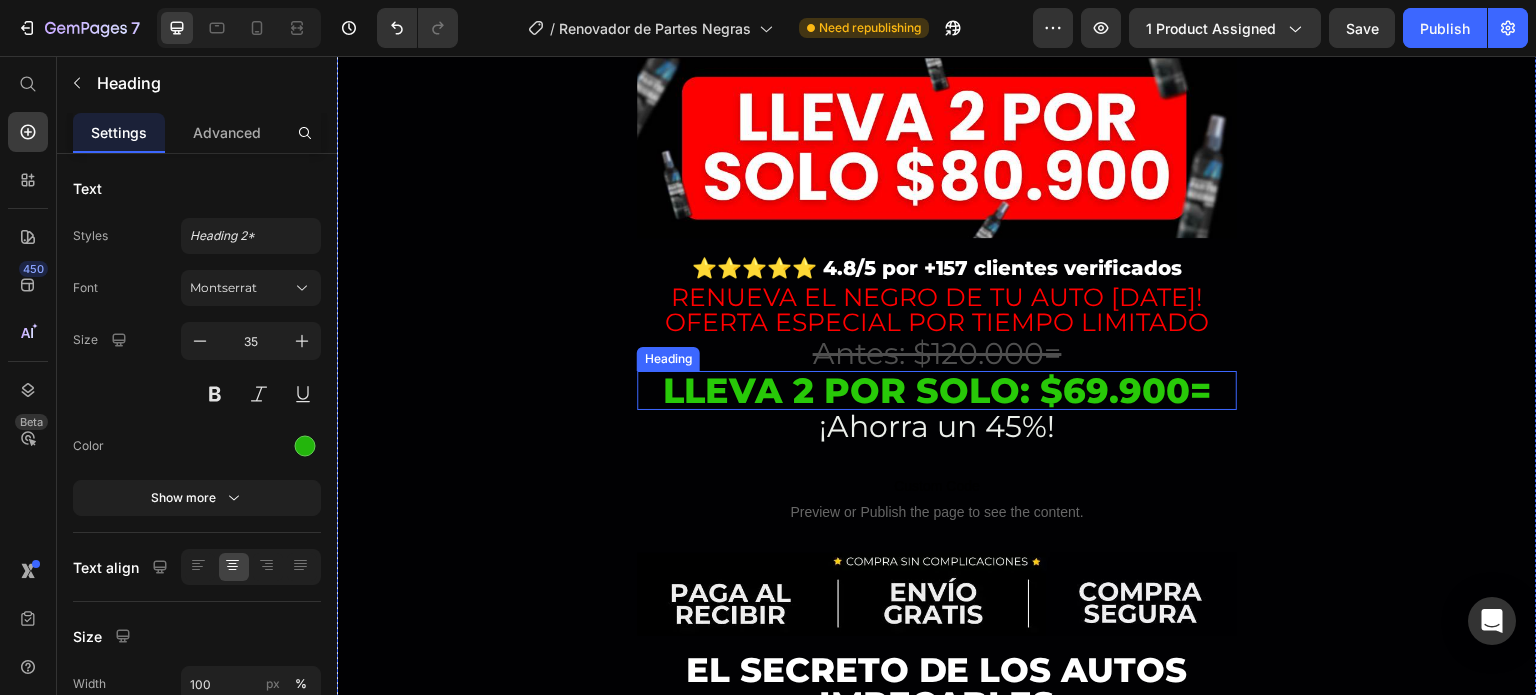 scroll, scrollTop: 900, scrollLeft: 0, axis: vertical 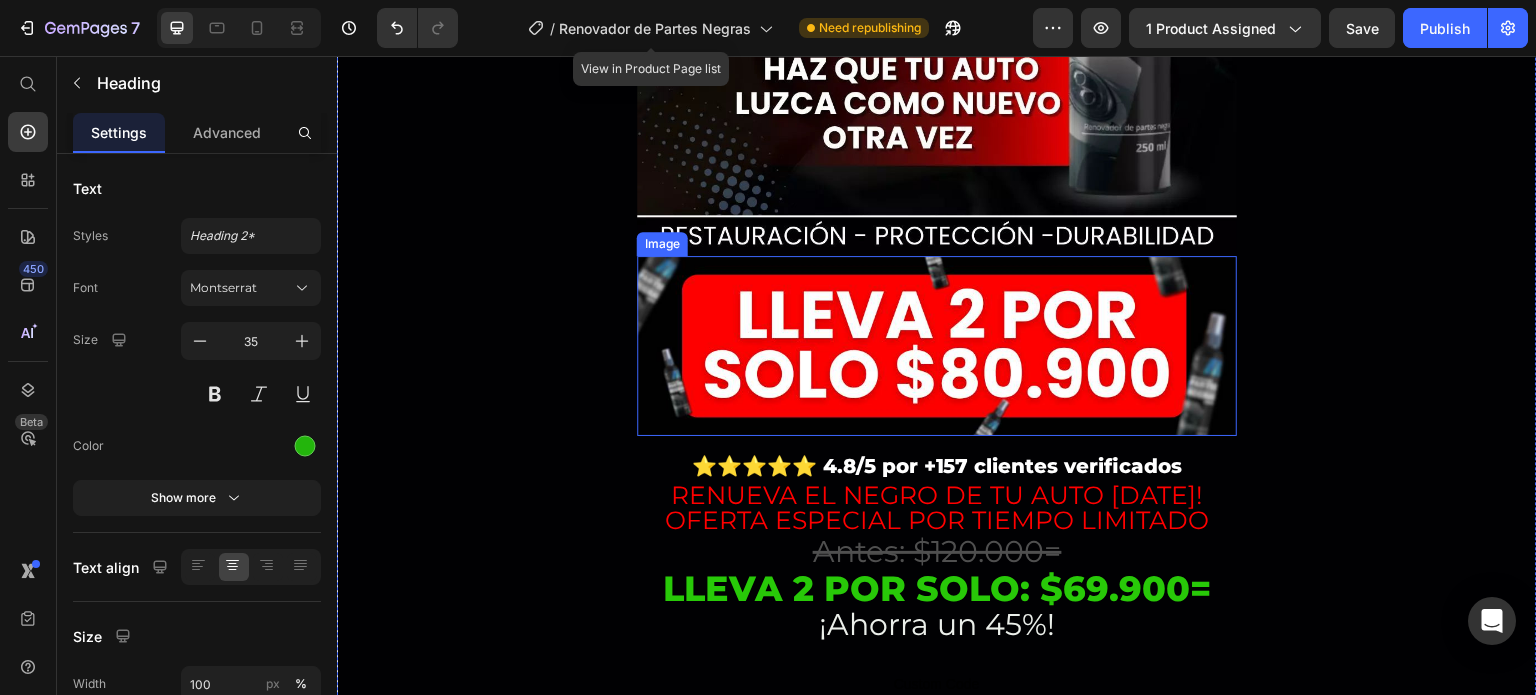 click at bounding box center (937, 346) 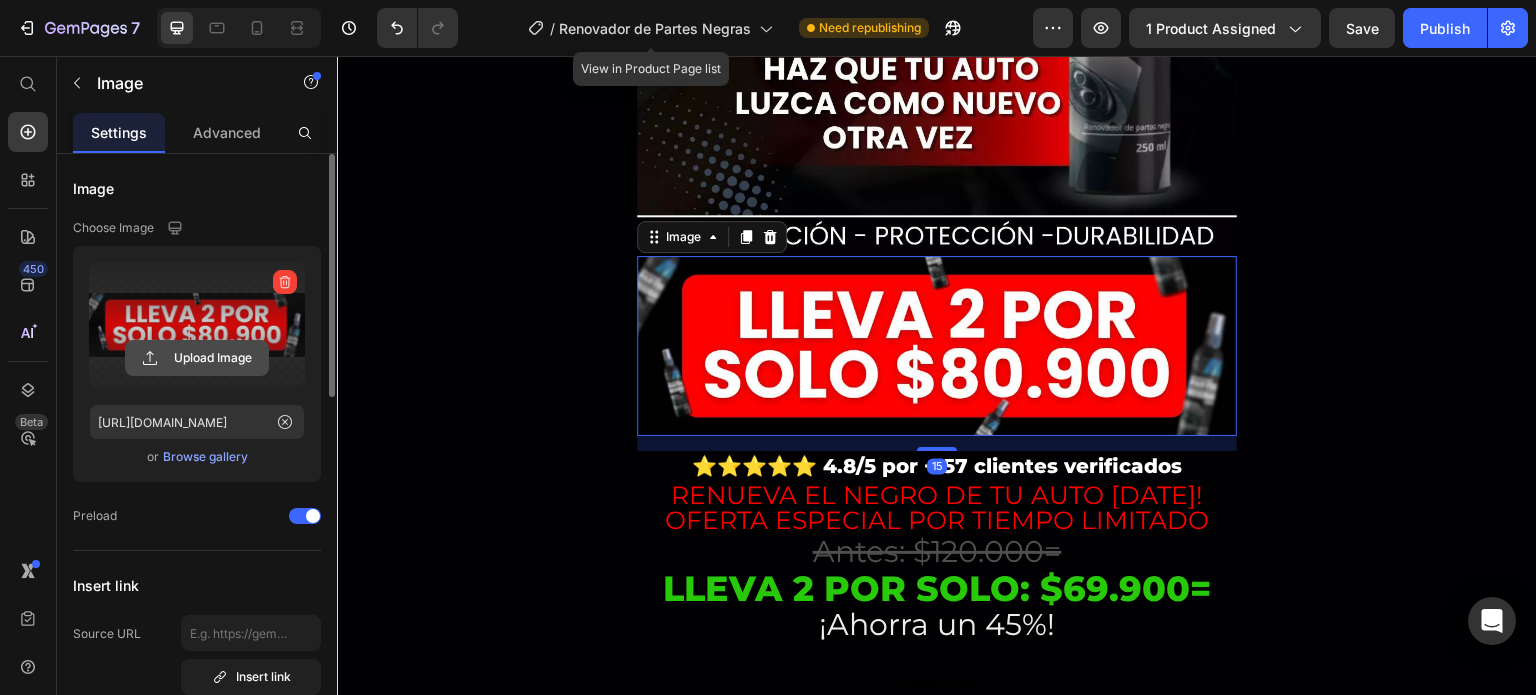 click 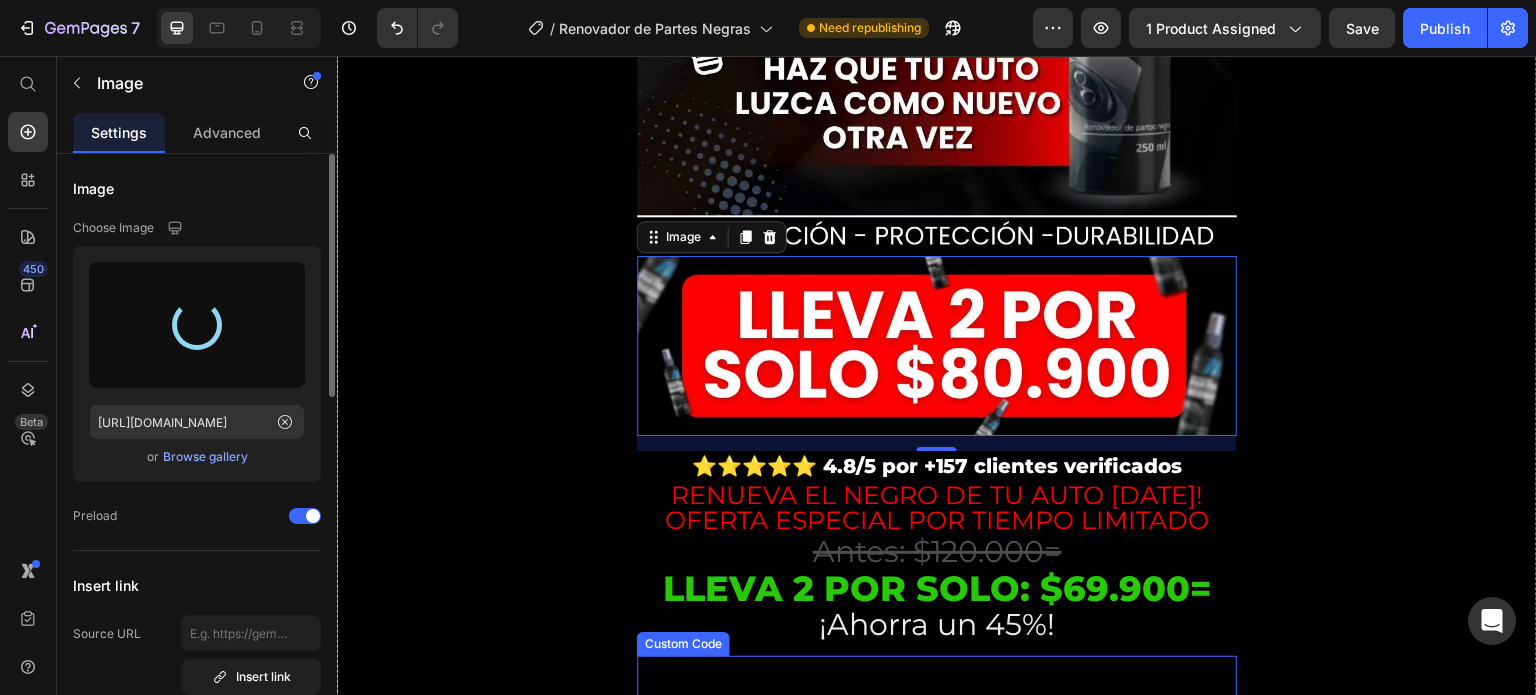 type on "[URL][DOMAIN_NAME]" 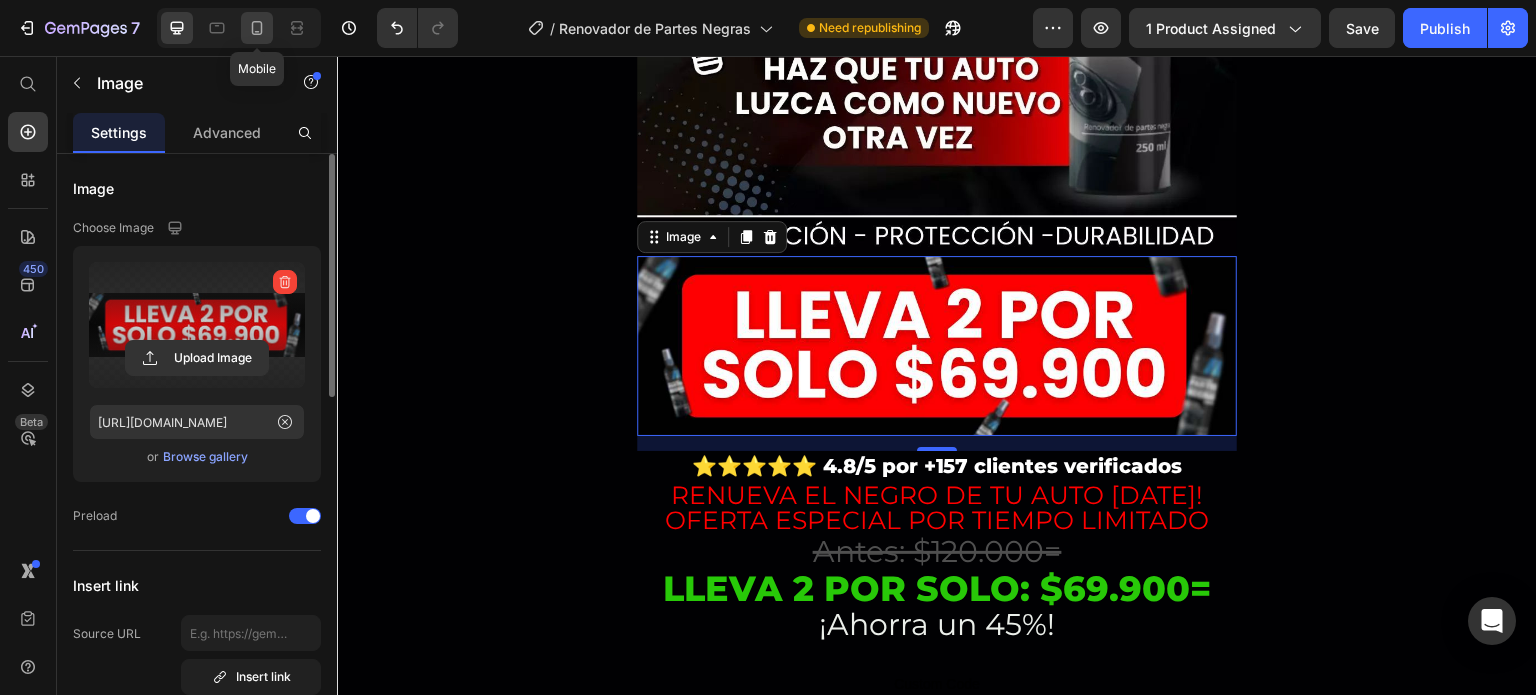 click 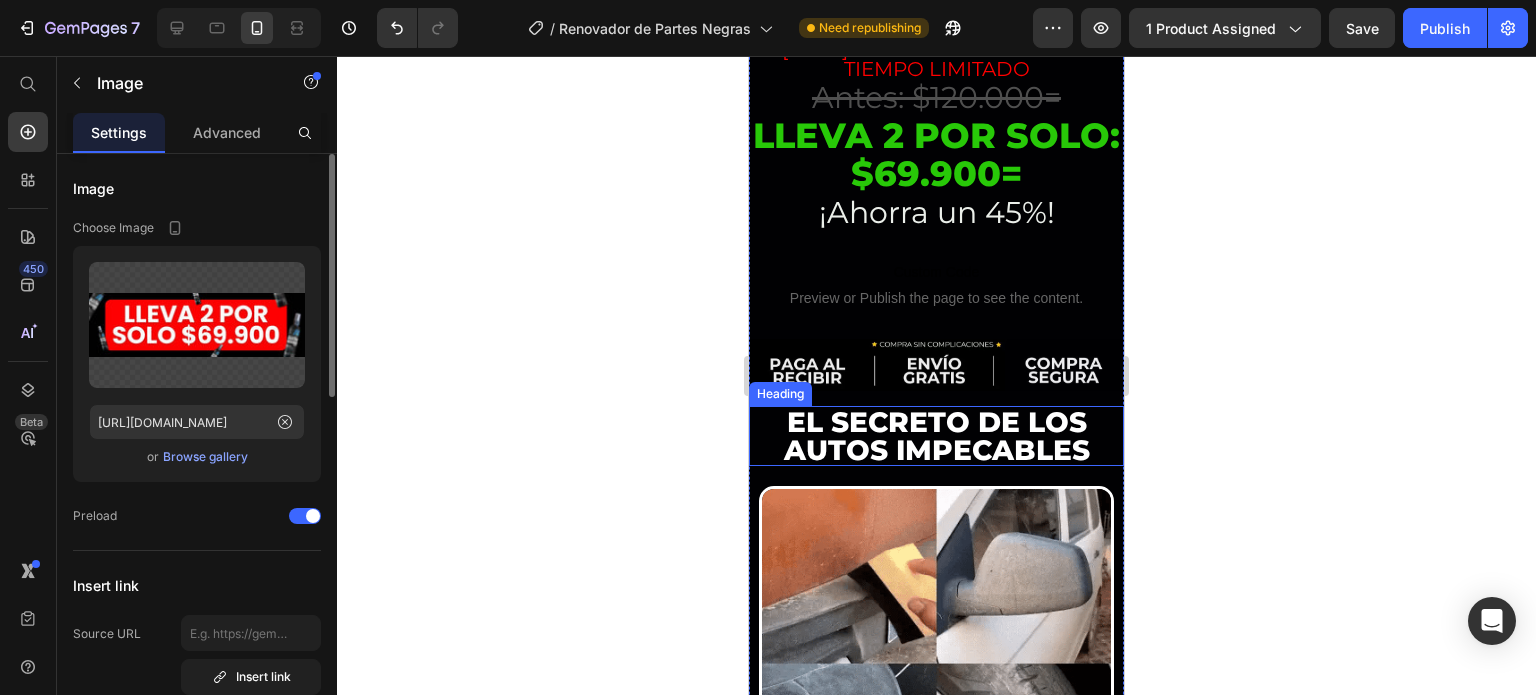 scroll, scrollTop: 500, scrollLeft: 0, axis: vertical 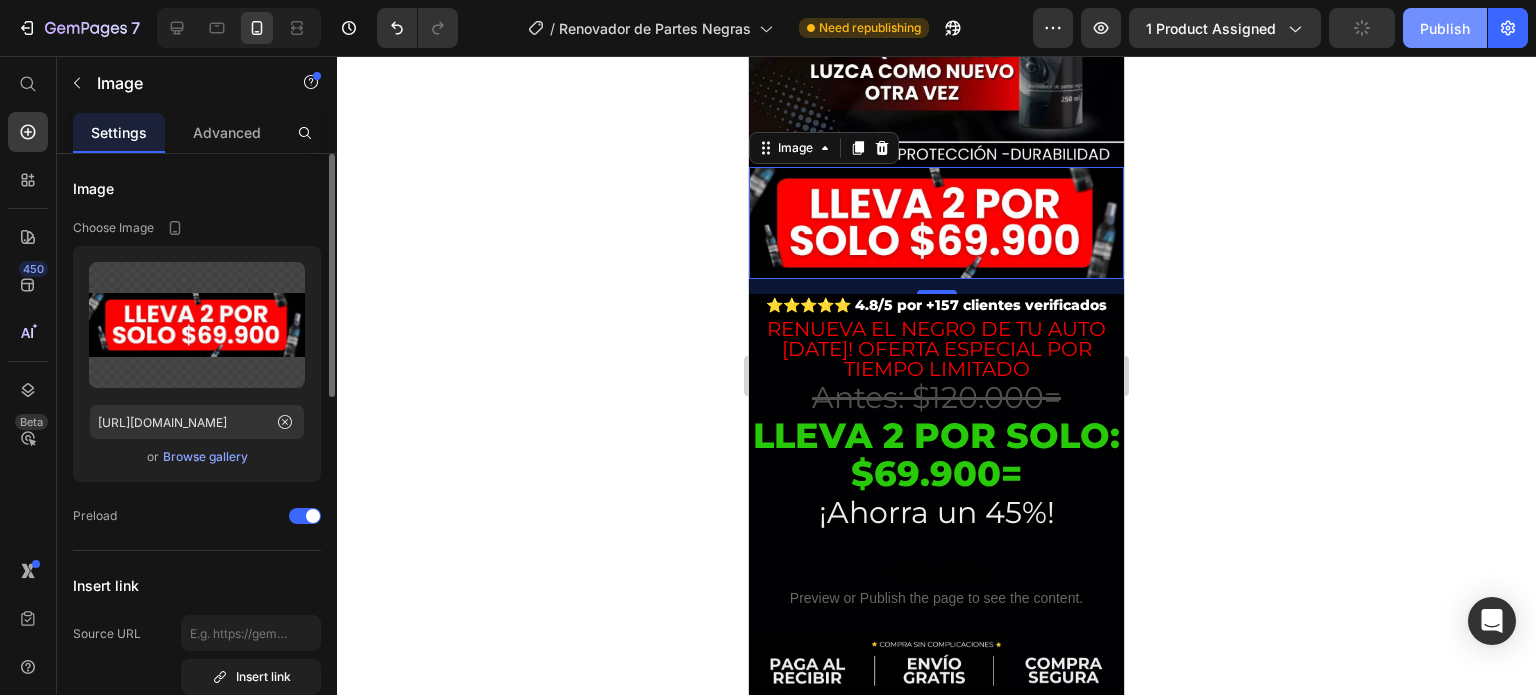 click on "Publish" at bounding box center [1445, 28] 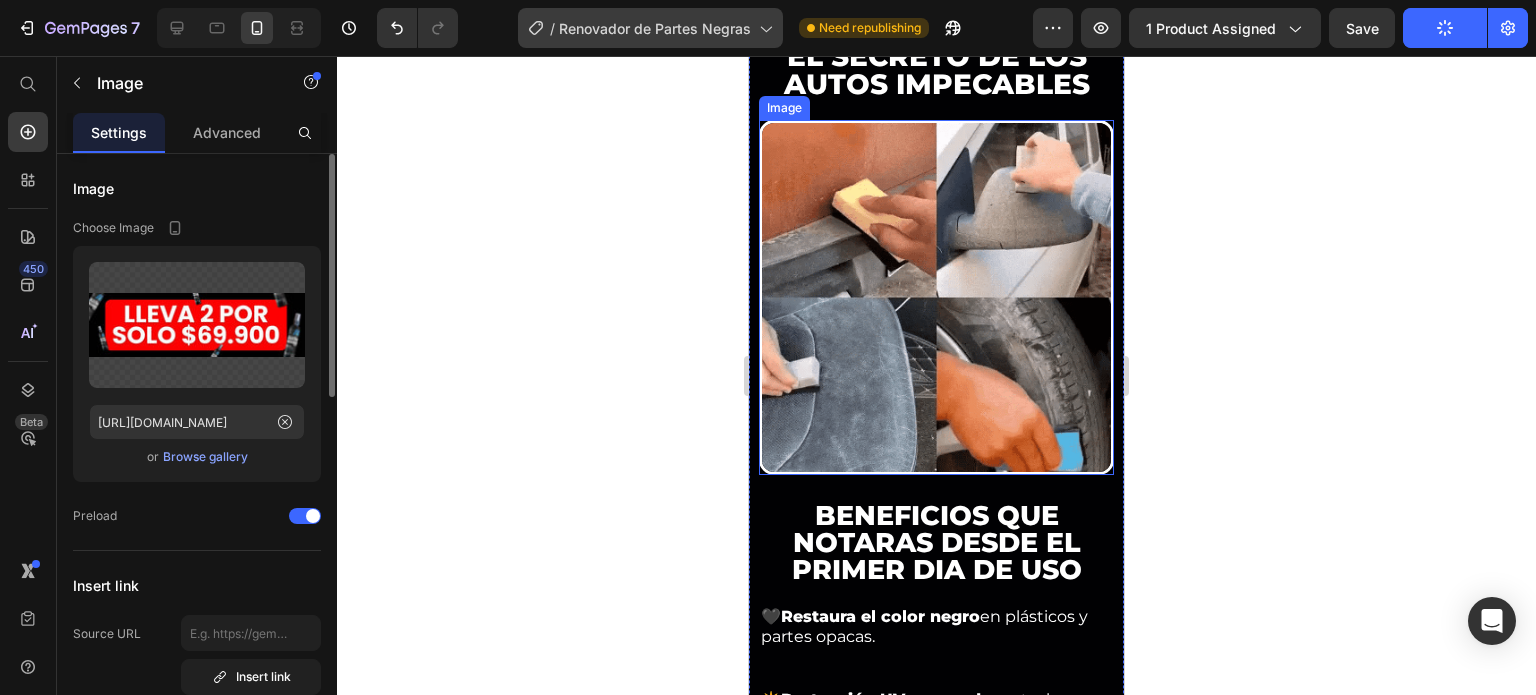 scroll, scrollTop: 1000, scrollLeft: 0, axis: vertical 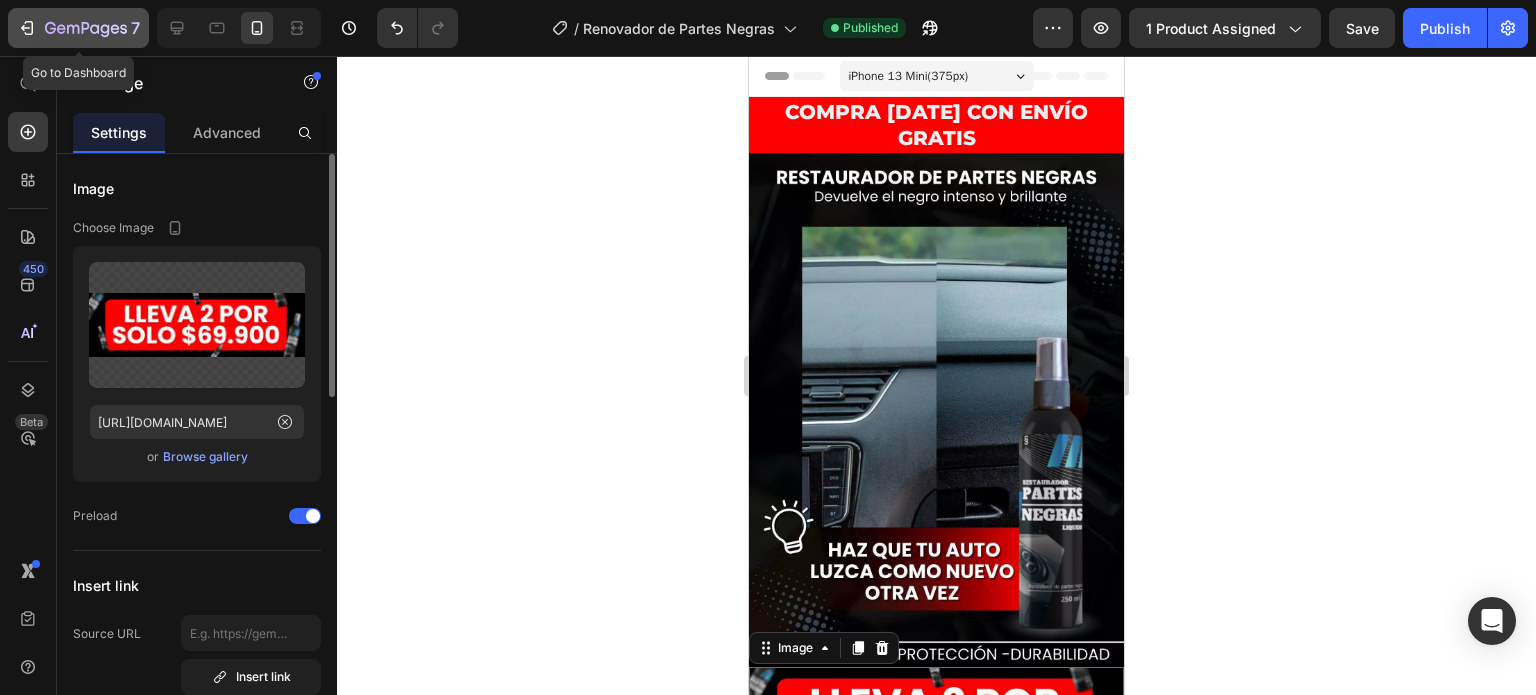 click on "7" 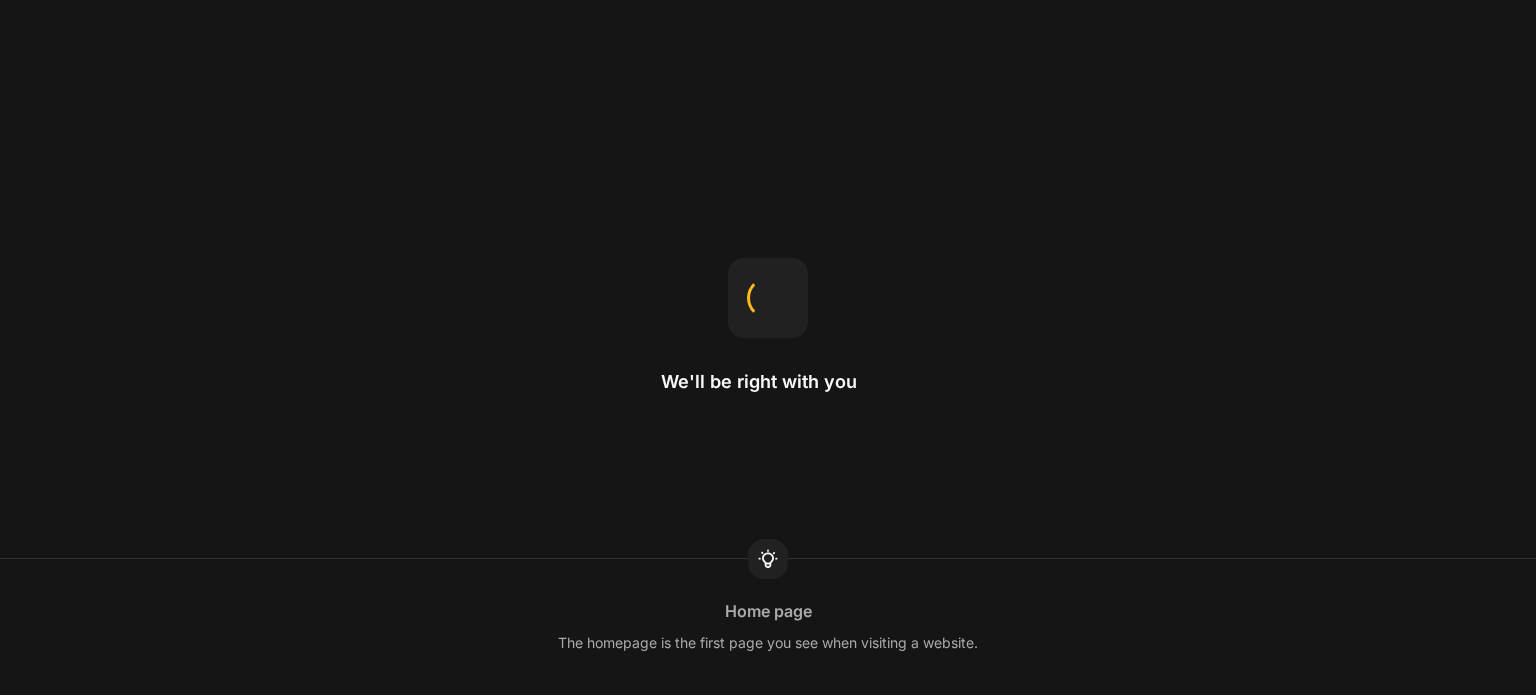 scroll, scrollTop: 0, scrollLeft: 0, axis: both 